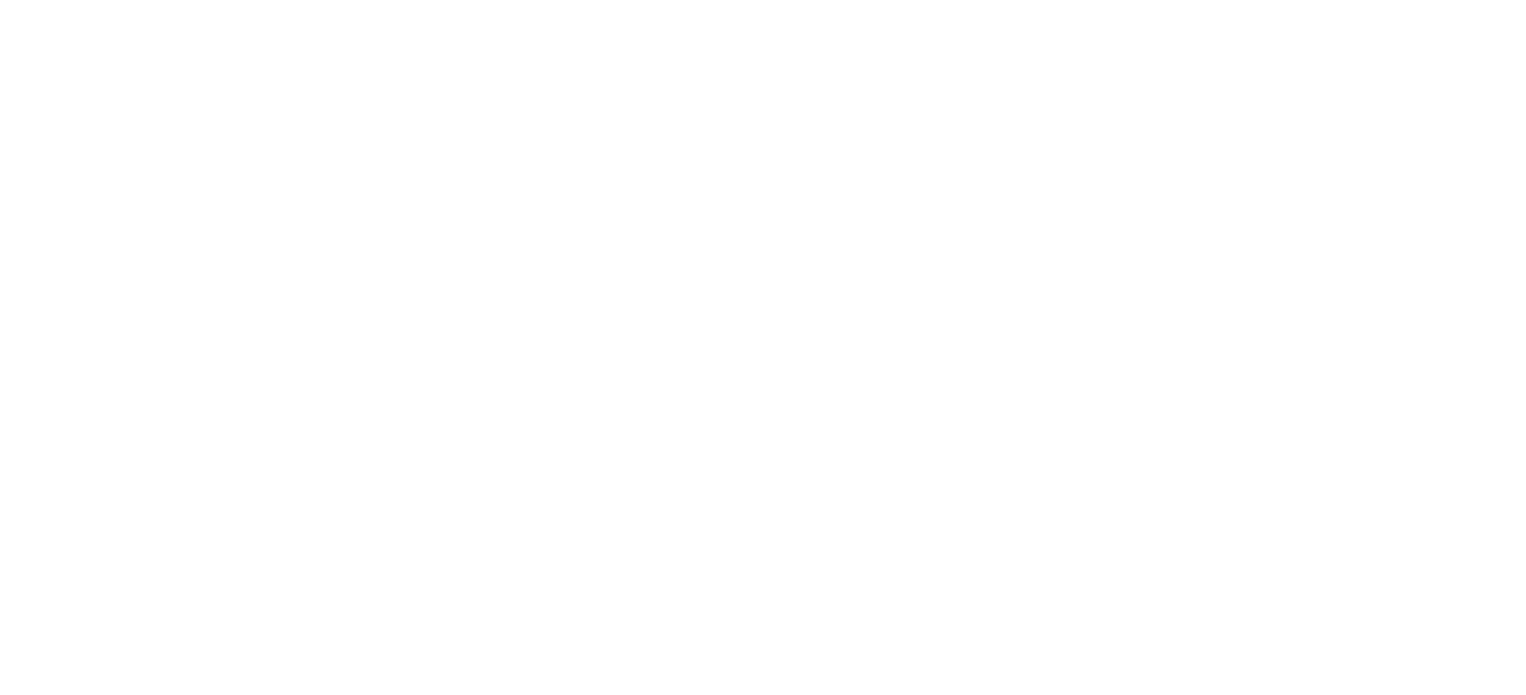scroll, scrollTop: 0, scrollLeft: 0, axis: both 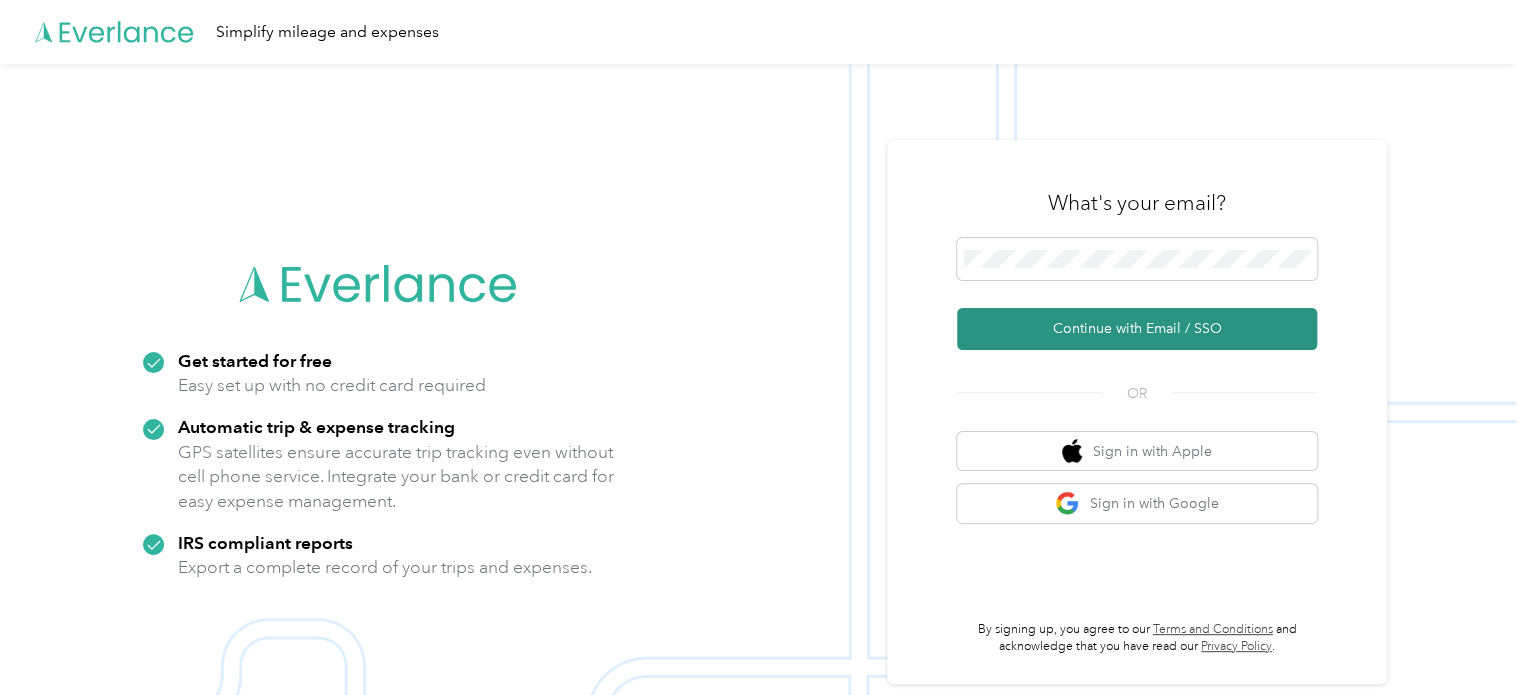 click on "Continue with Email / SSO" at bounding box center (1137, 329) 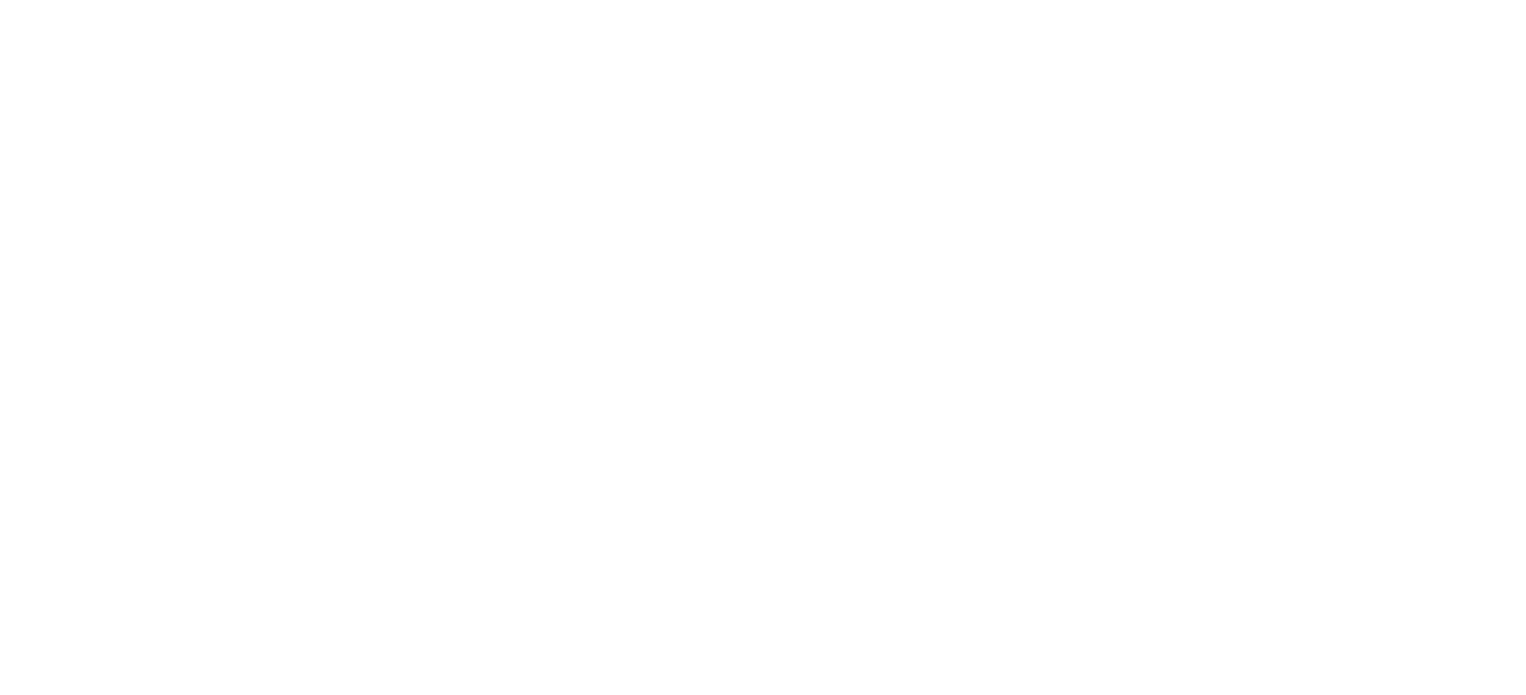 scroll, scrollTop: 0, scrollLeft: 0, axis: both 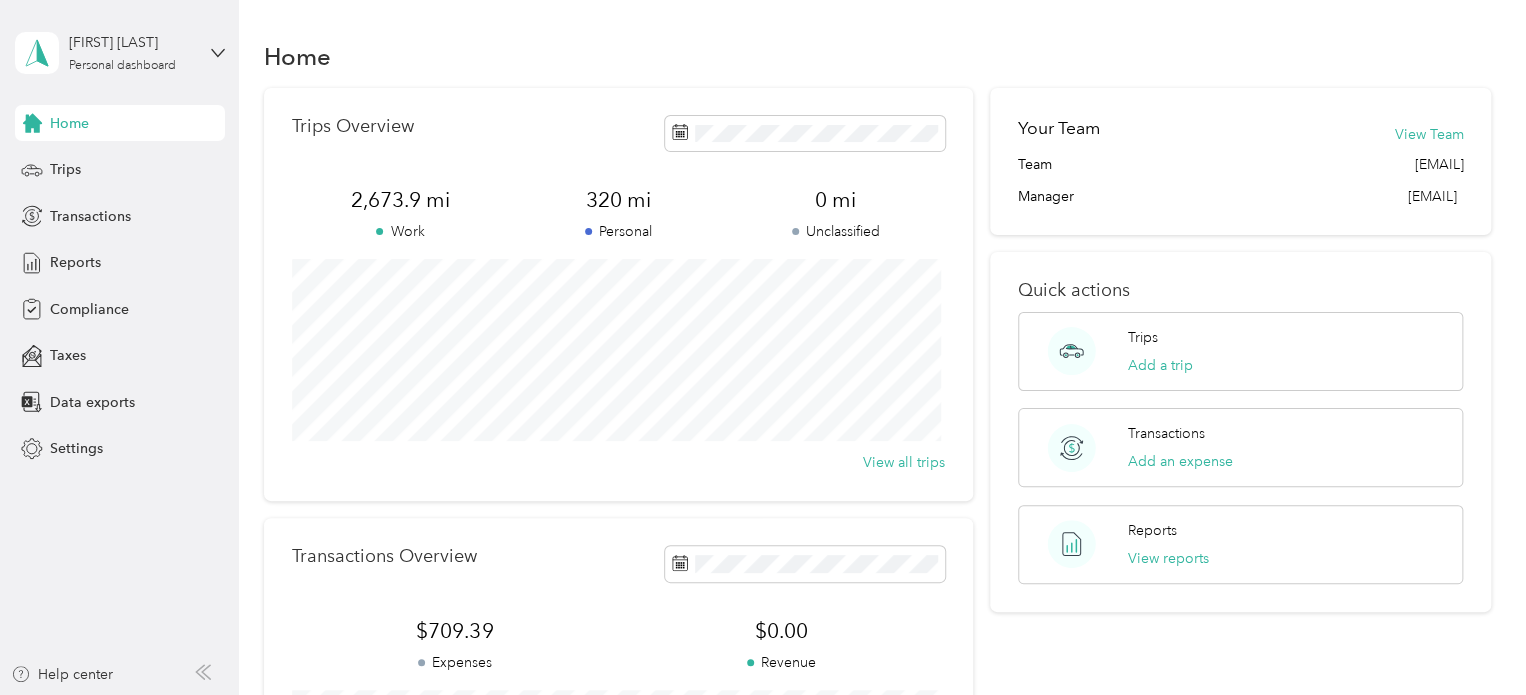 click on "Home" at bounding box center (878, 56) 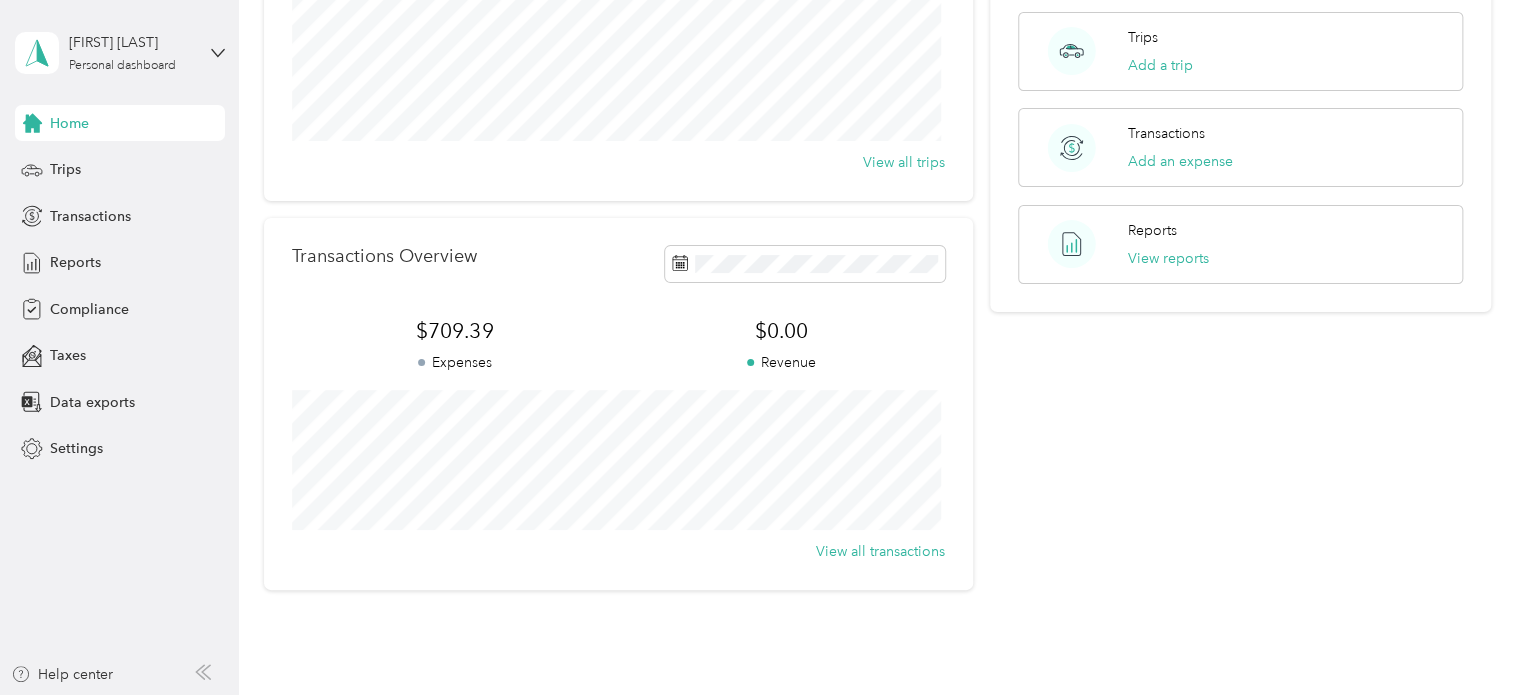 scroll, scrollTop: 0, scrollLeft: 0, axis: both 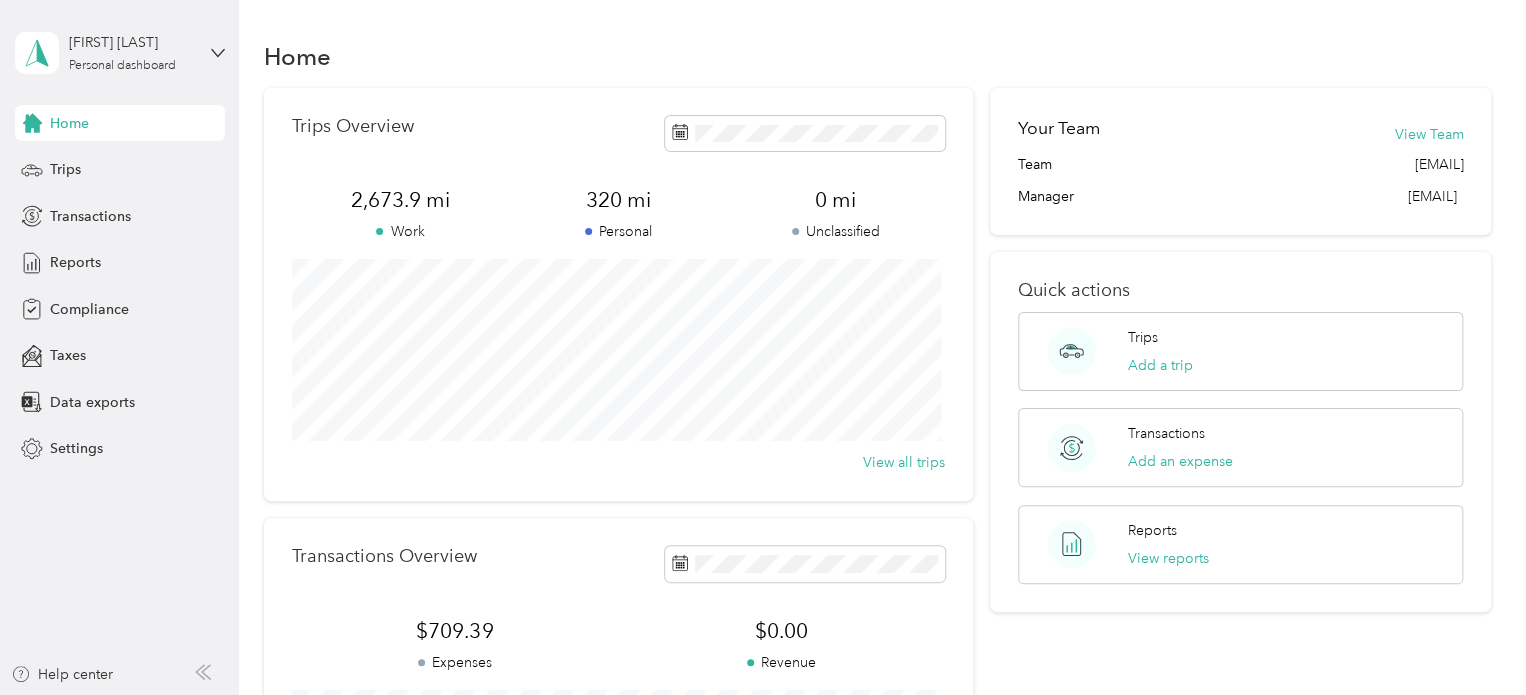 click on "Home Trips Overview 2,673.9   mi Work 320   mi Personal 0   mi Unclassified View all trips Transactions Overview $709.39 Expenses $0.00 Revenue View all transactions Your Team View Team [EMAIL] Manager [EMAIL] Quick actions Trips Add a trip Transactions Add an expense Reports View reports" at bounding box center [877, 499] 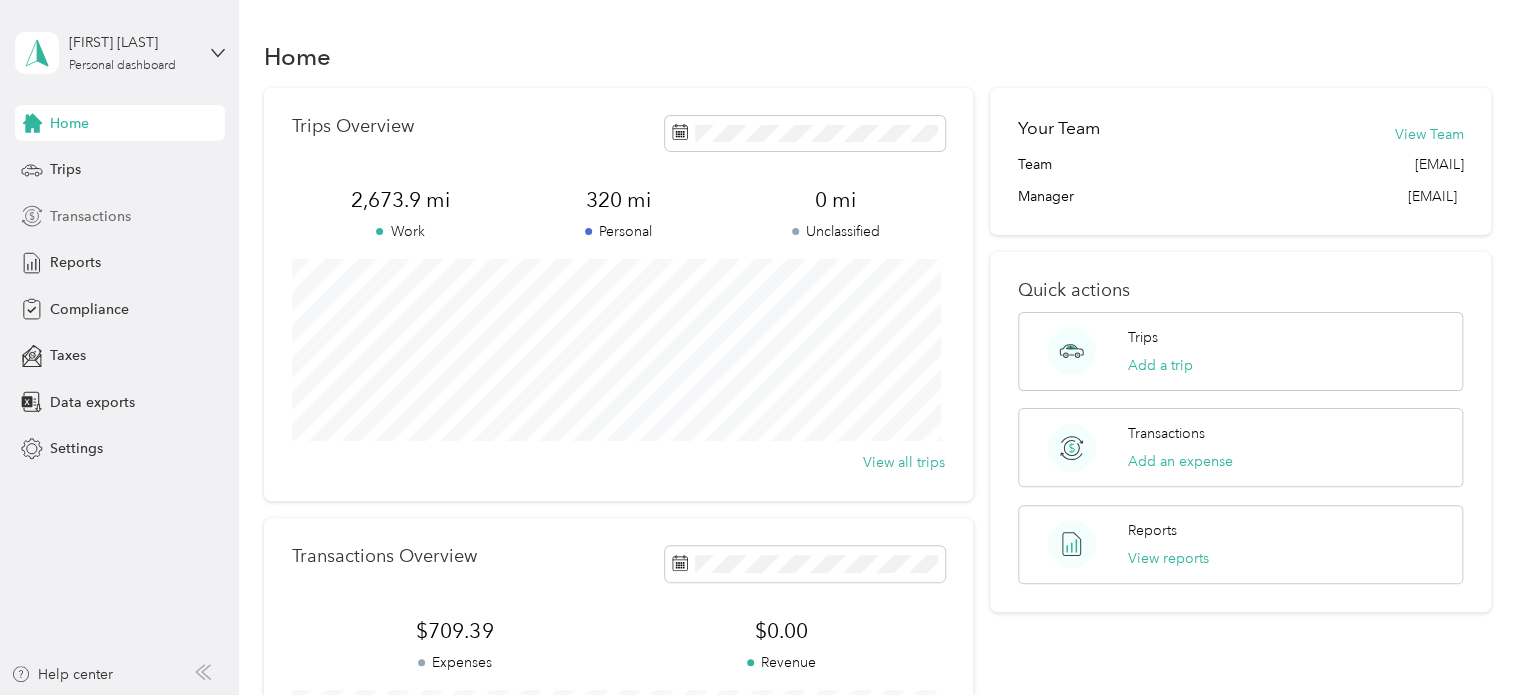 click on "Transactions" at bounding box center [90, 216] 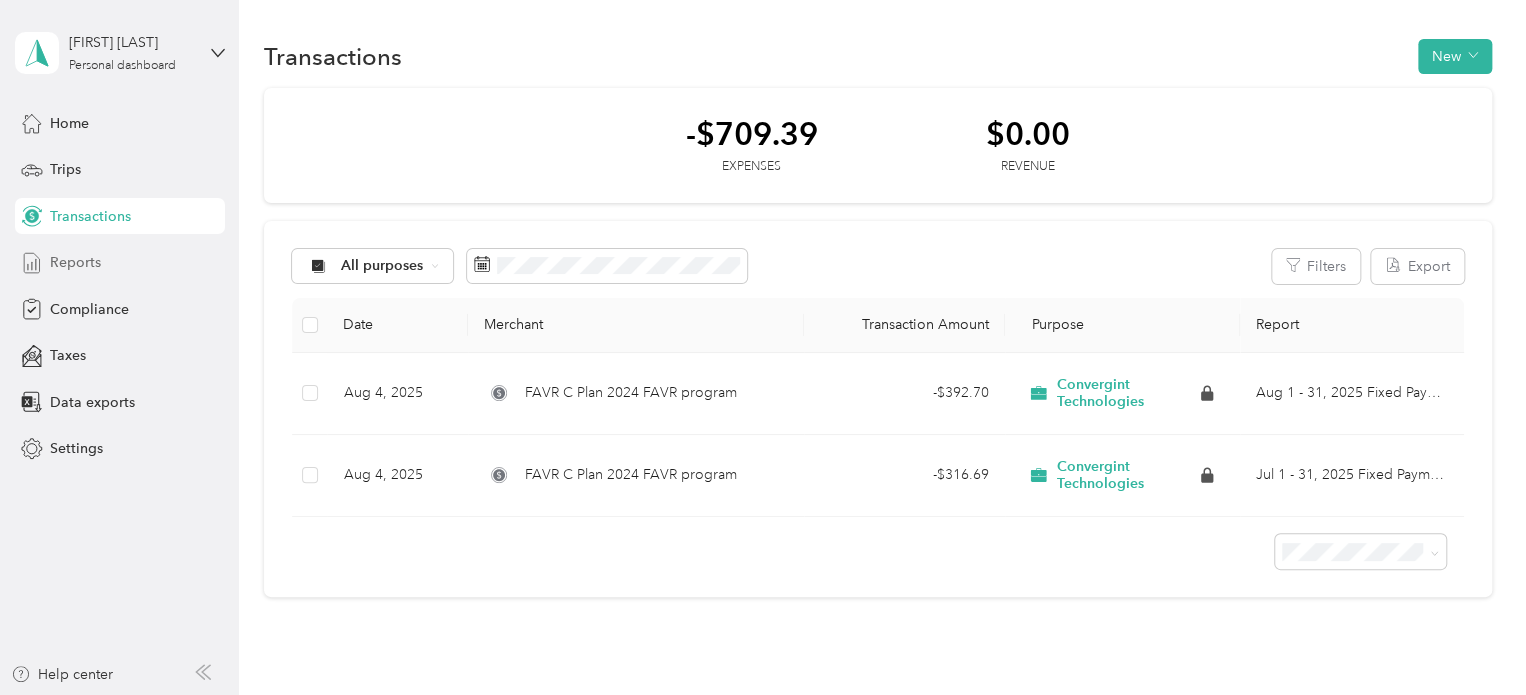 click on "Reports" at bounding box center (120, 263) 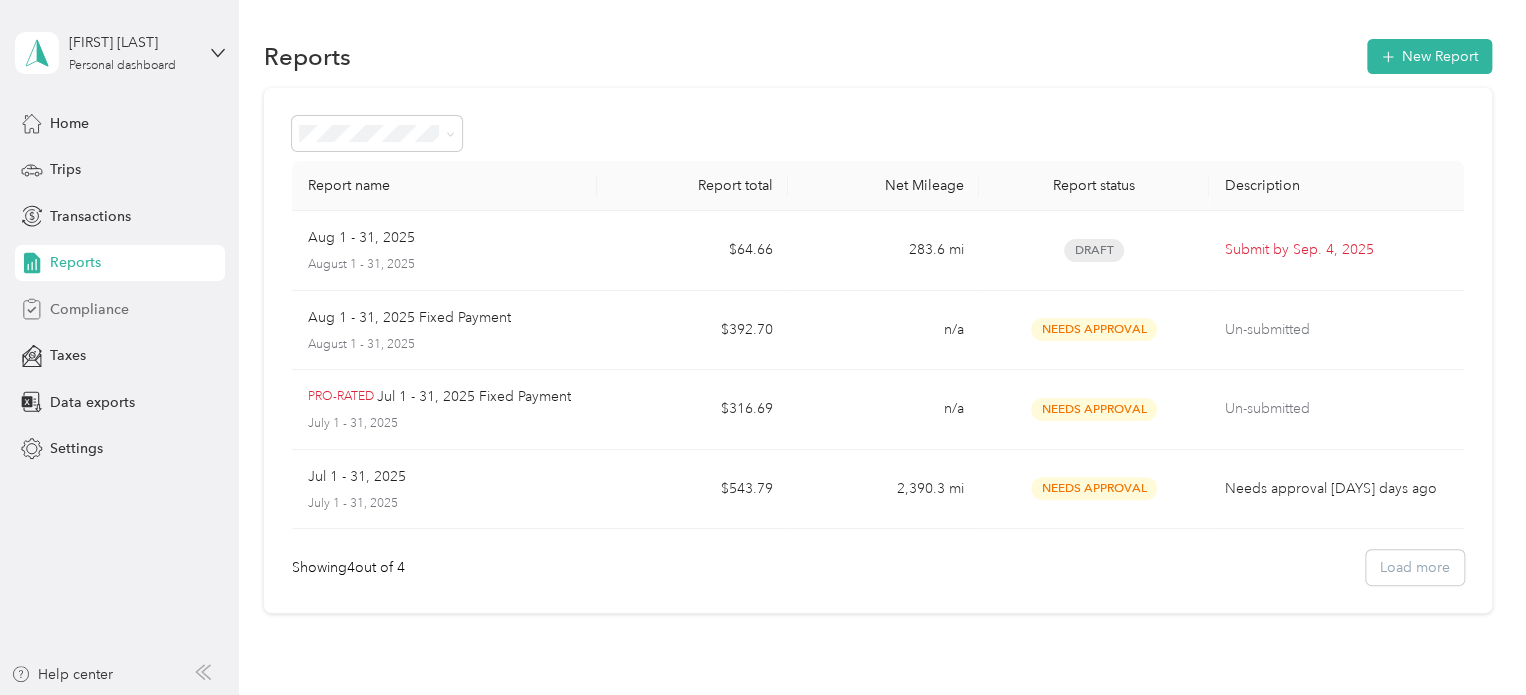 click on "Compliance" at bounding box center [89, 309] 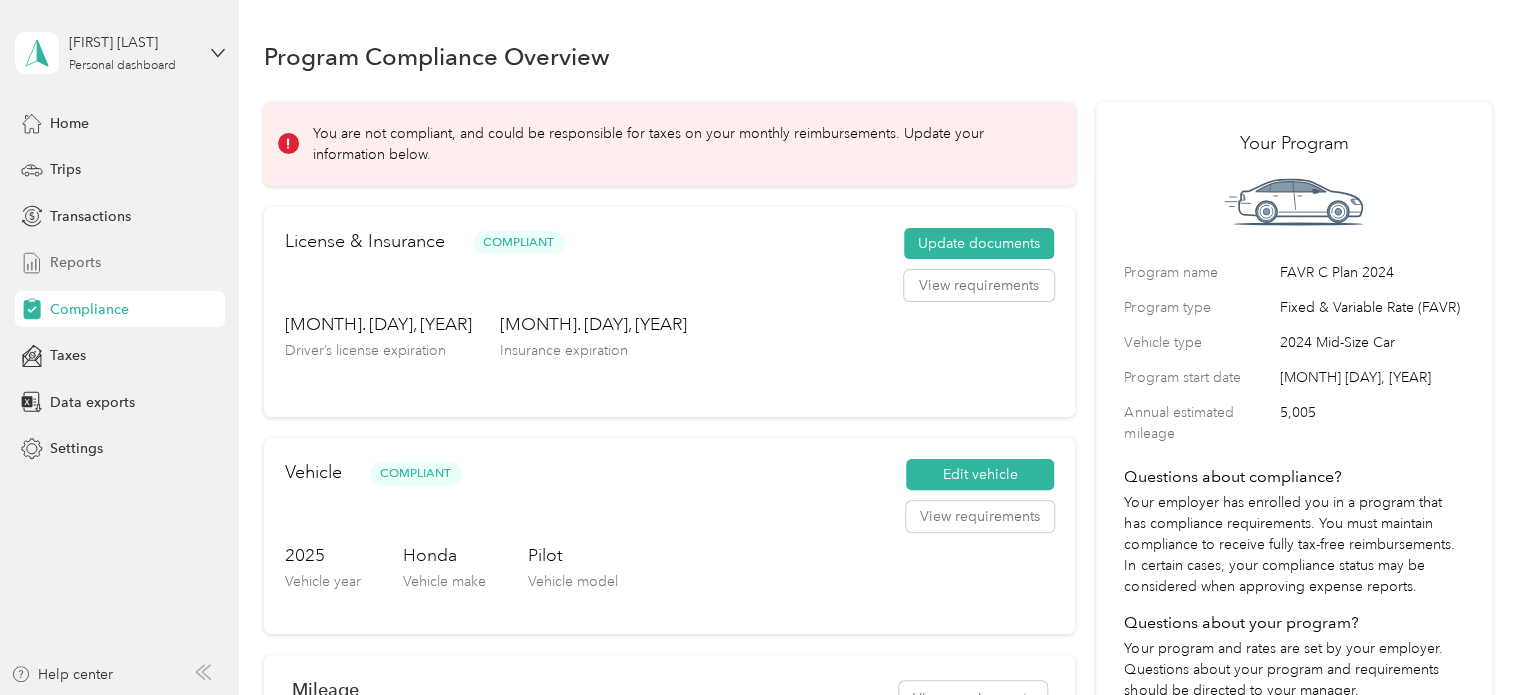 click on "Reports" at bounding box center (120, 263) 